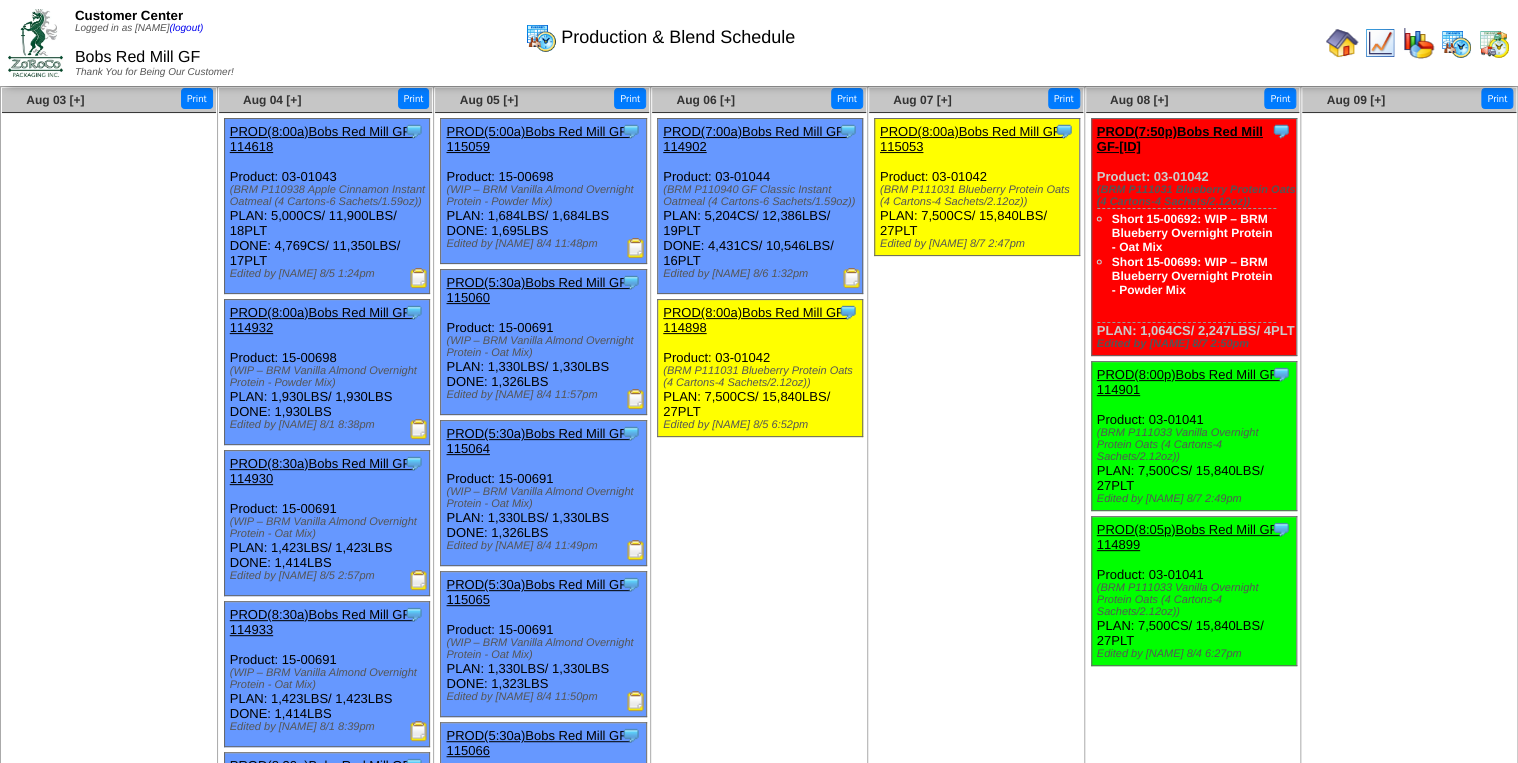 scroll, scrollTop: 80, scrollLeft: 0, axis: vertical 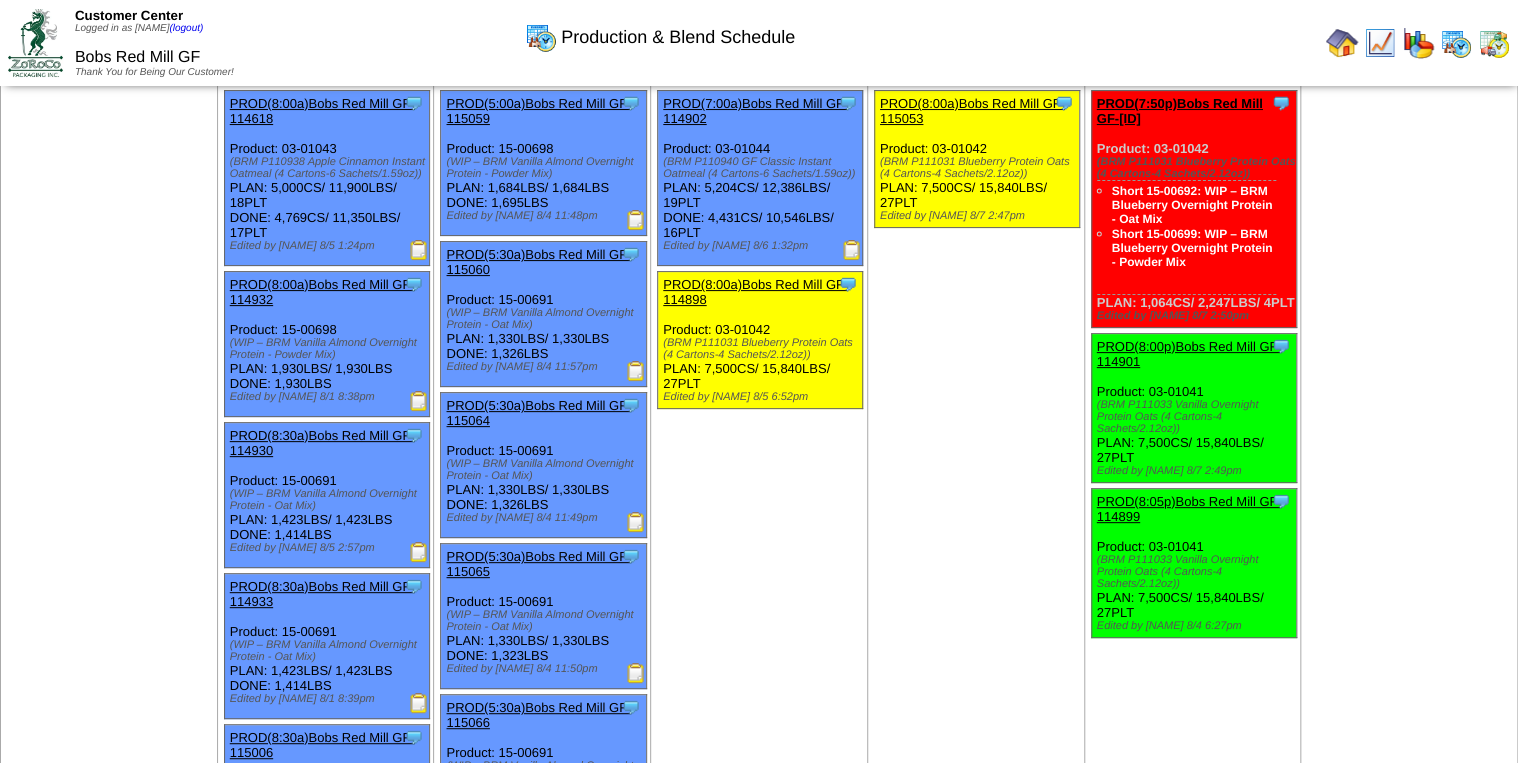 click at bounding box center (419, 250) 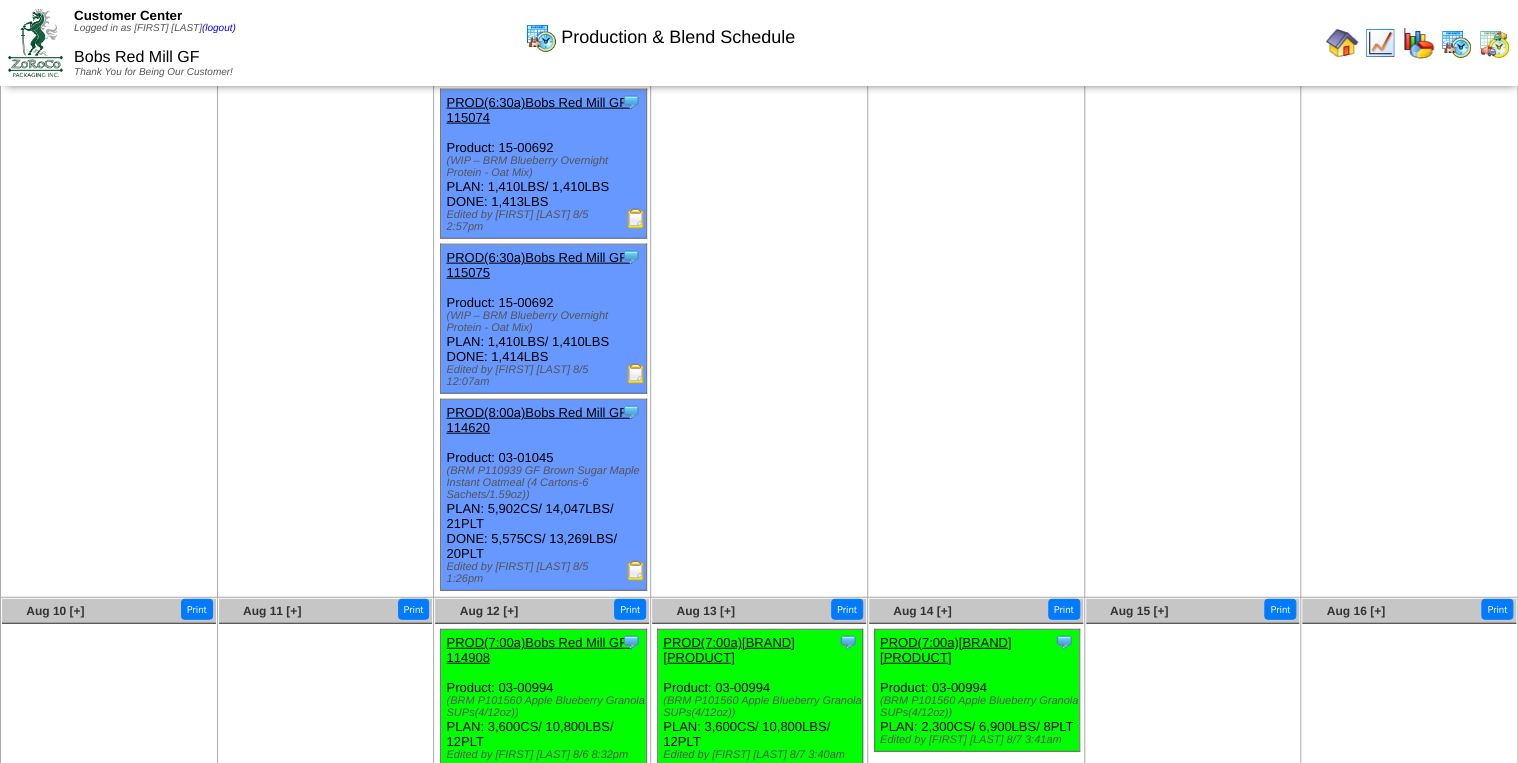 scroll, scrollTop: 2240, scrollLeft: 0, axis: vertical 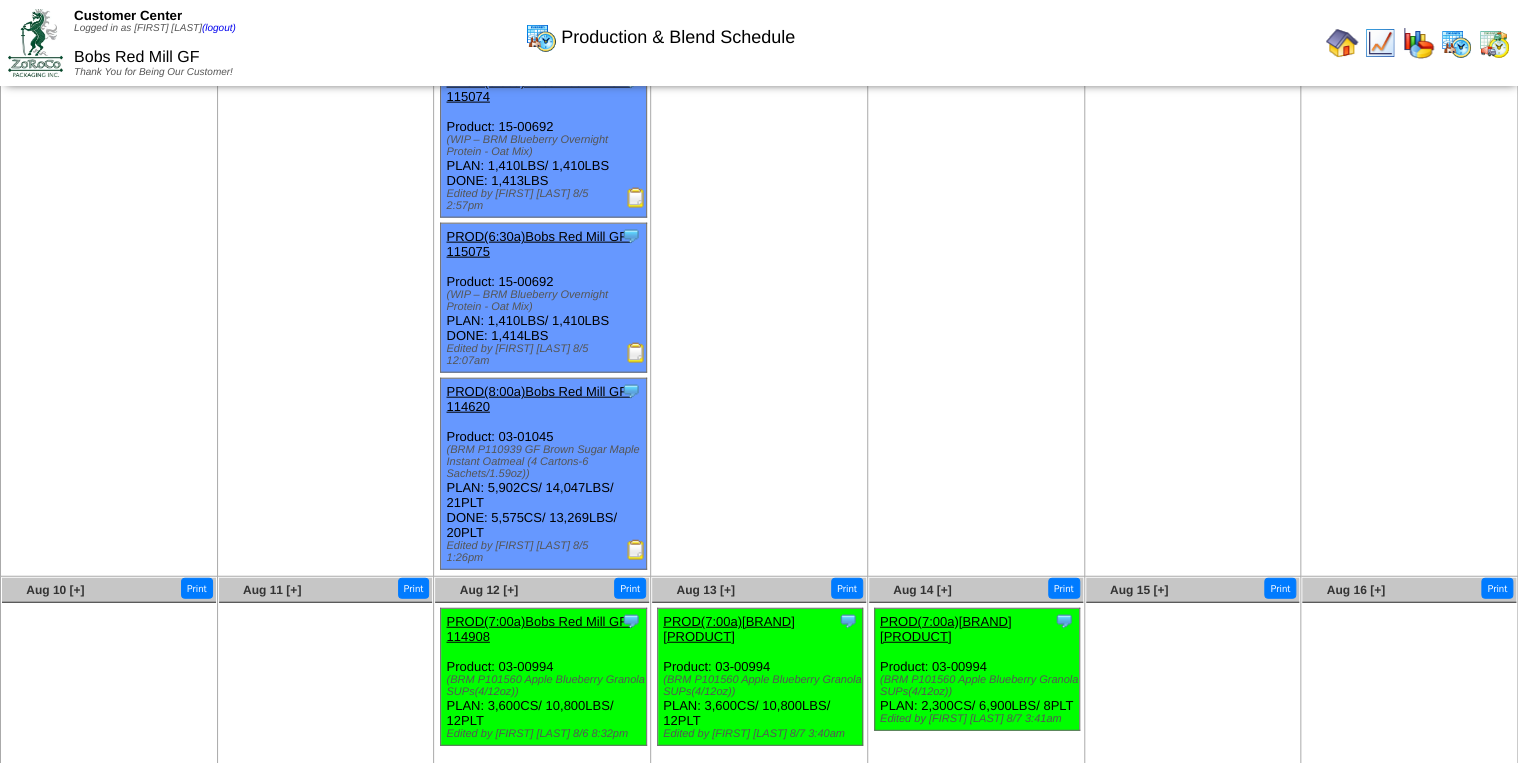 click at bounding box center [636, 550] 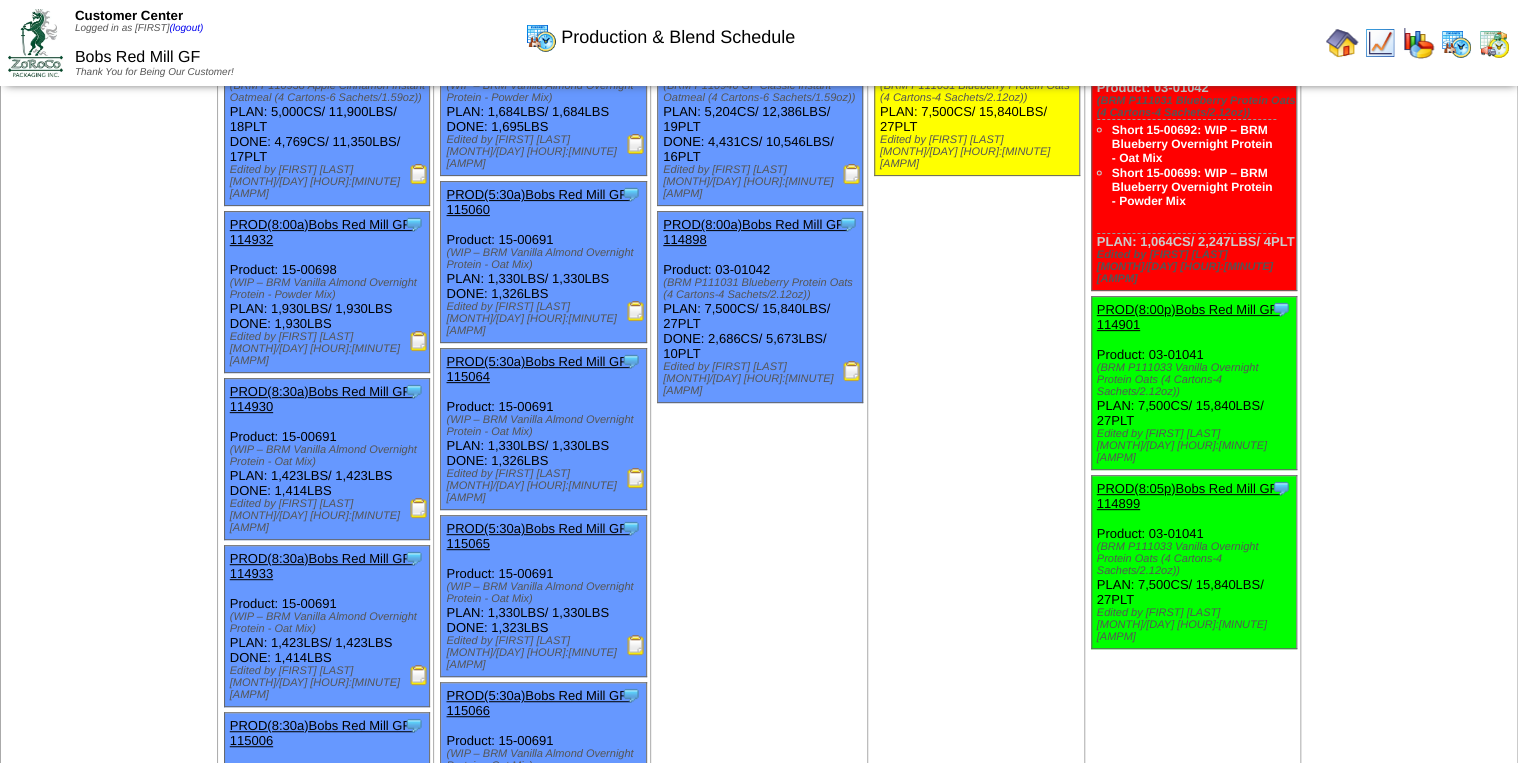 scroll, scrollTop: 0, scrollLeft: 0, axis: both 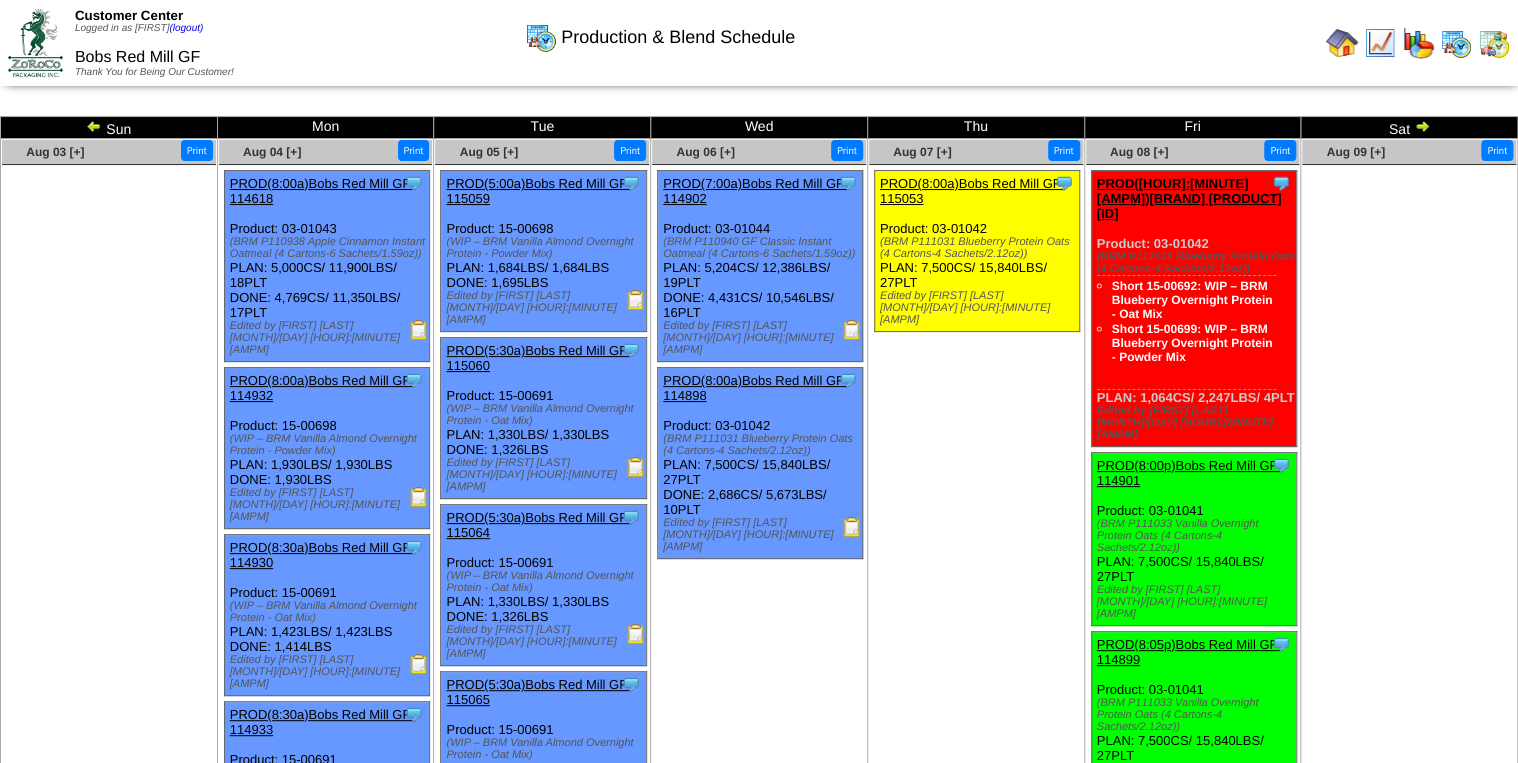 click at bounding box center [852, 330] 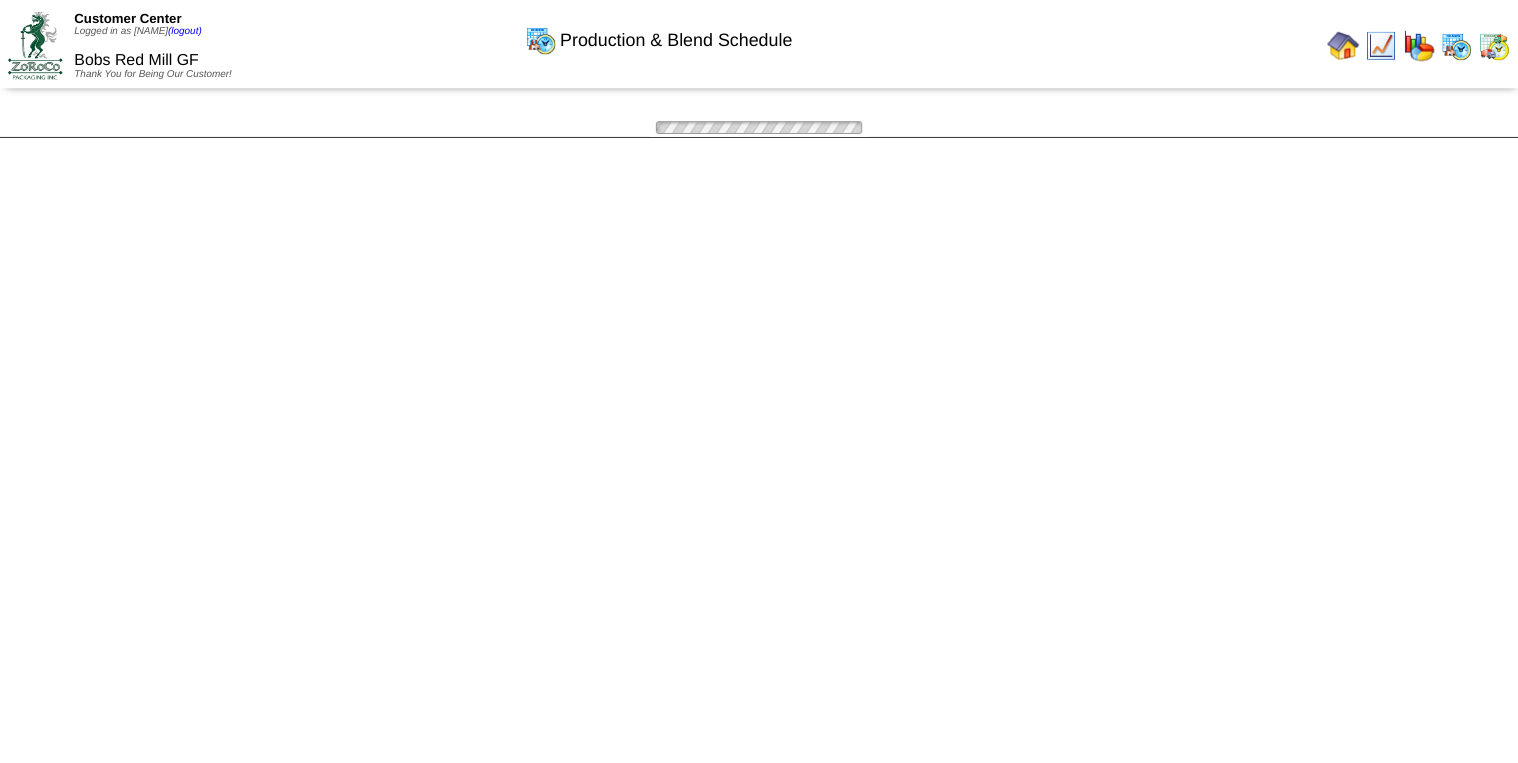 scroll, scrollTop: 0, scrollLeft: 0, axis: both 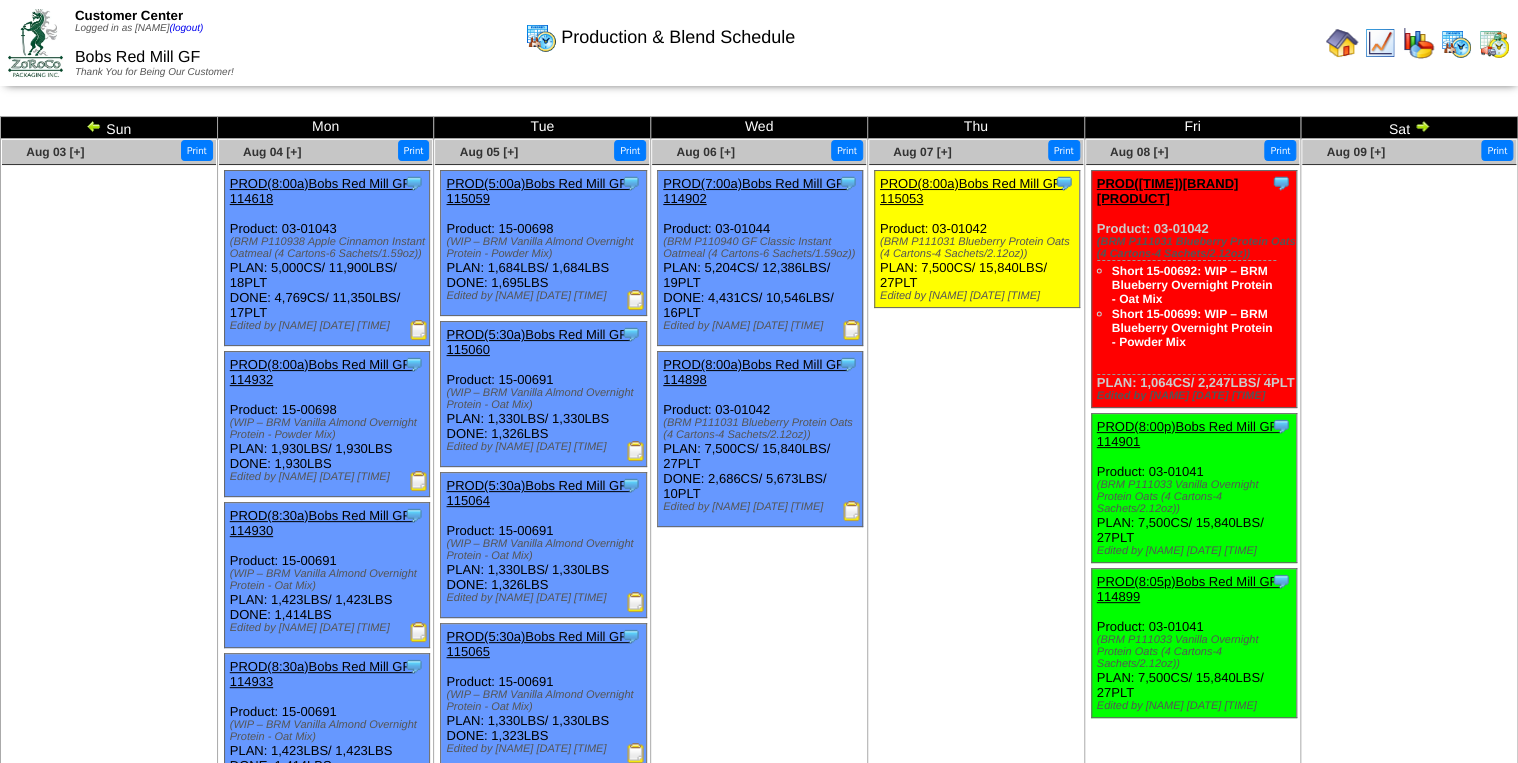click at bounding box center (852, 511) 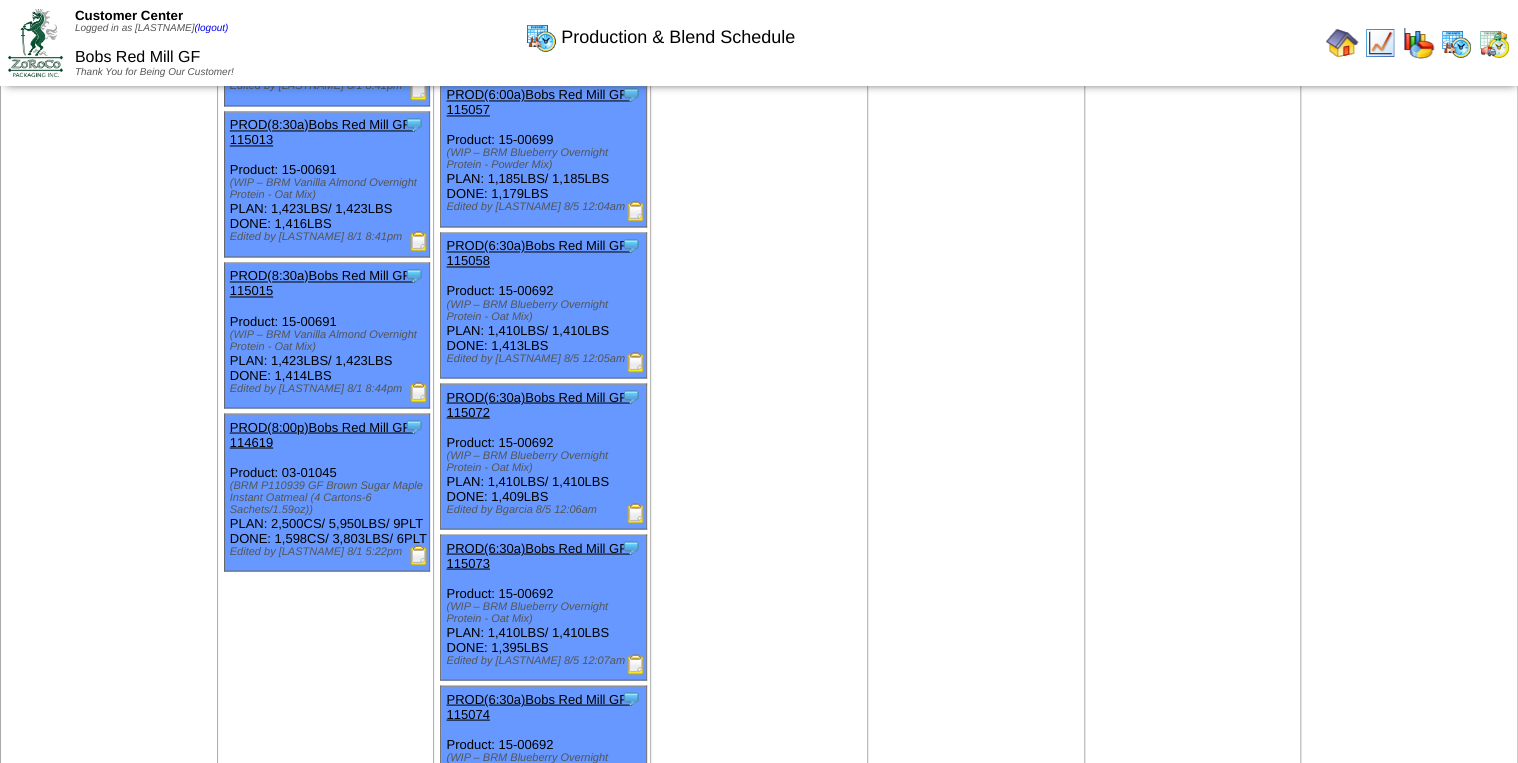 scroll, scrollTop: 1600, scrollLeft: 0, axis: vertical 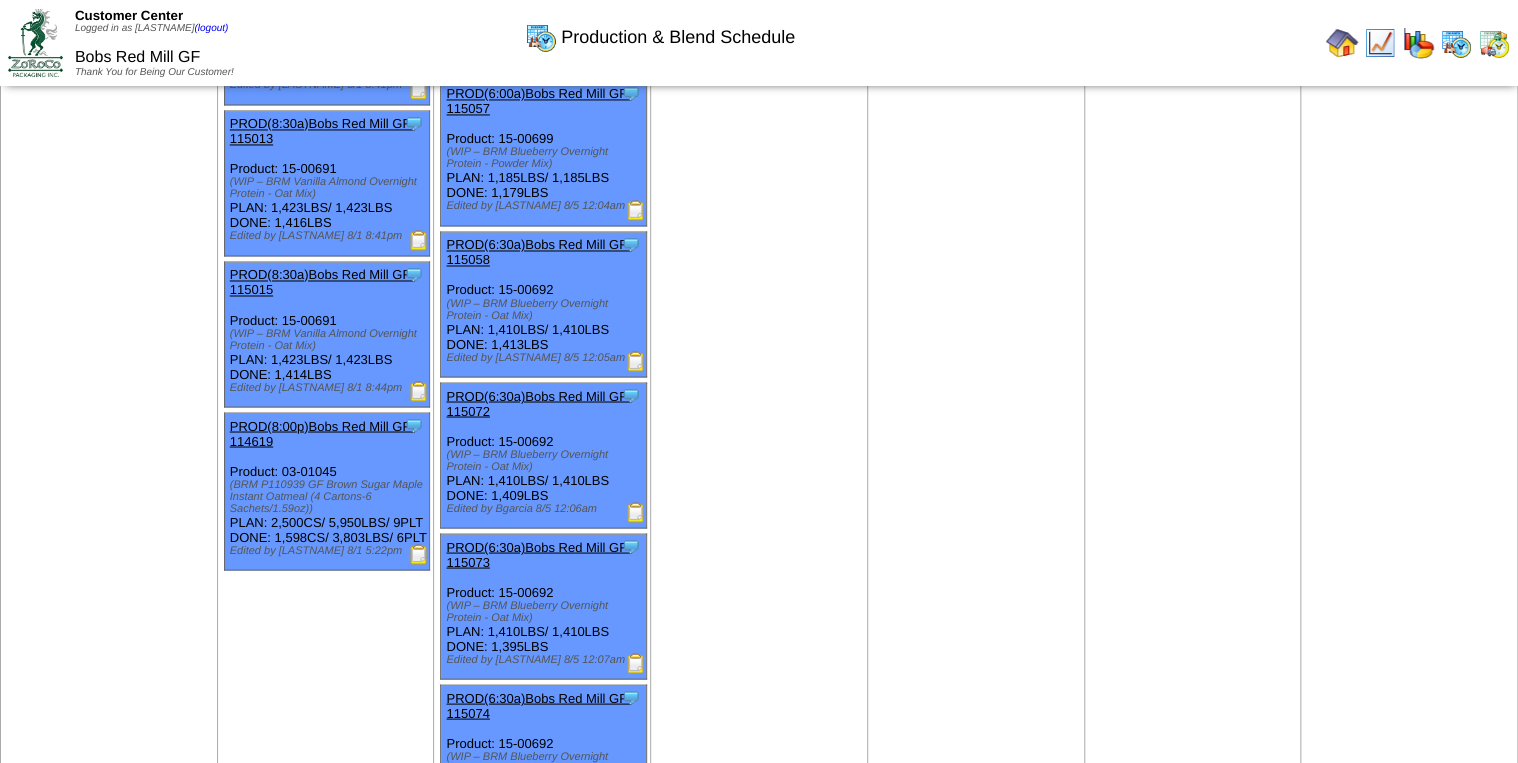click at bounding box center [419, 554] 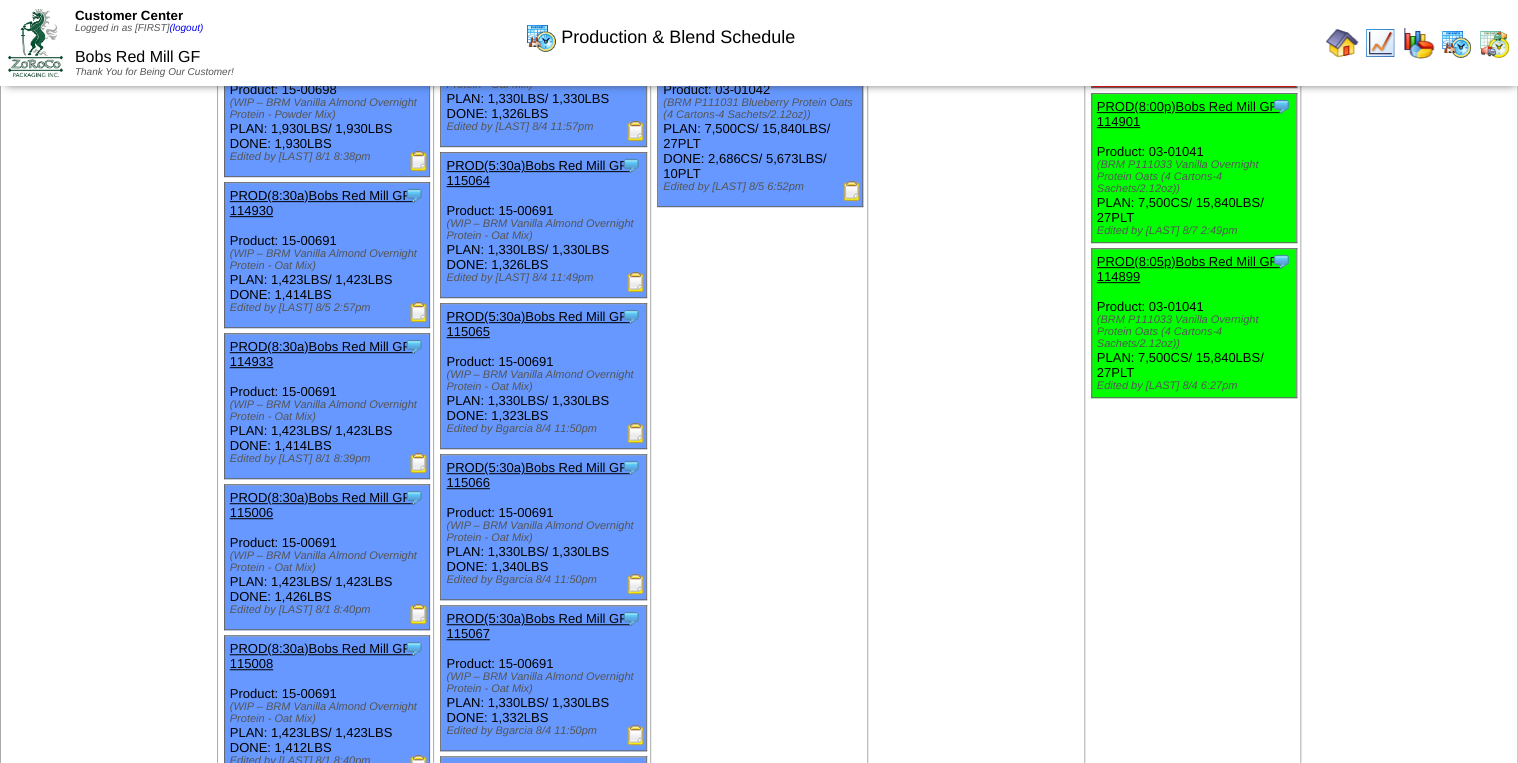 scroll, scrollTop: 0, scrollLeft: 0, axis: both 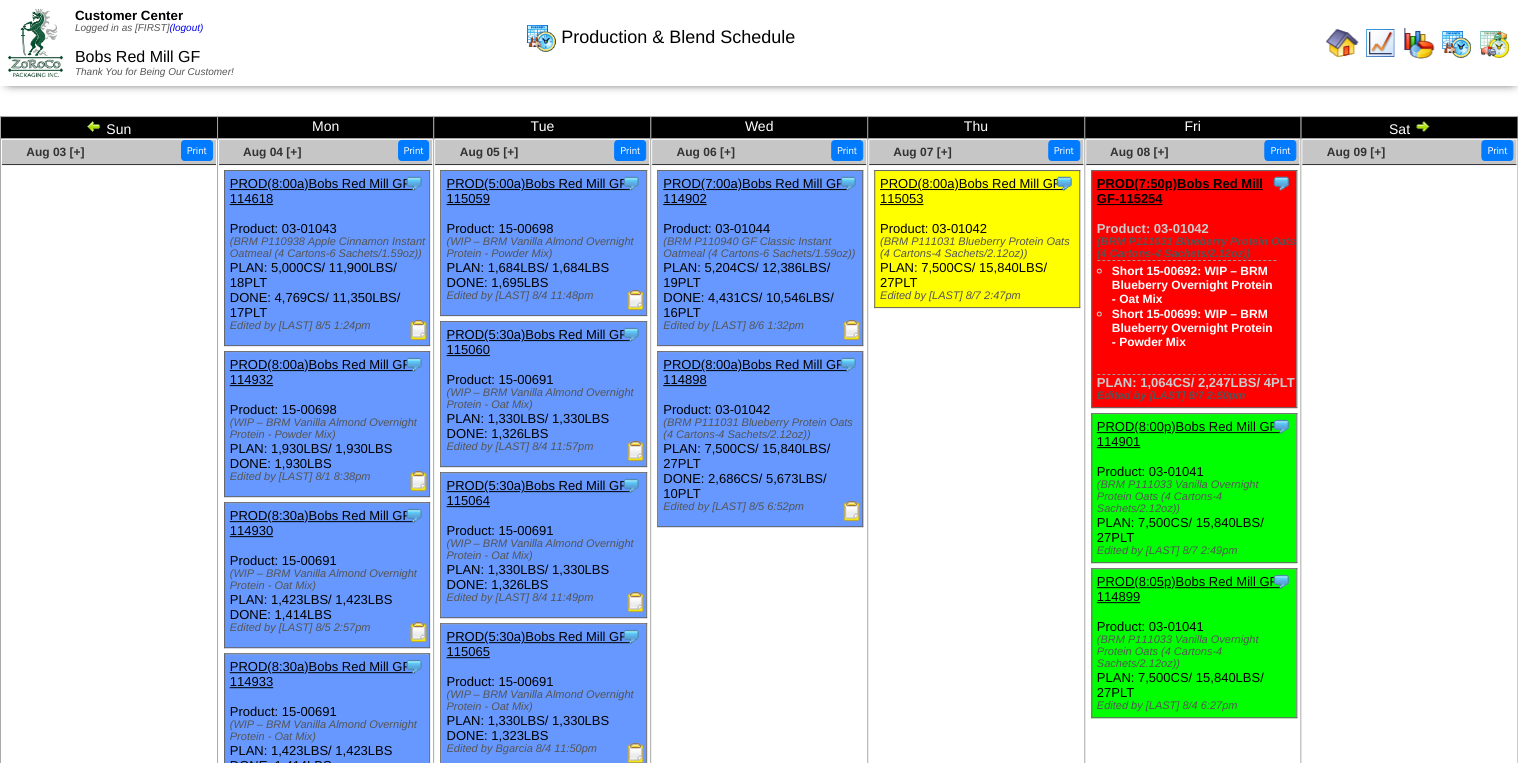 click at bounding box center [94, 126] 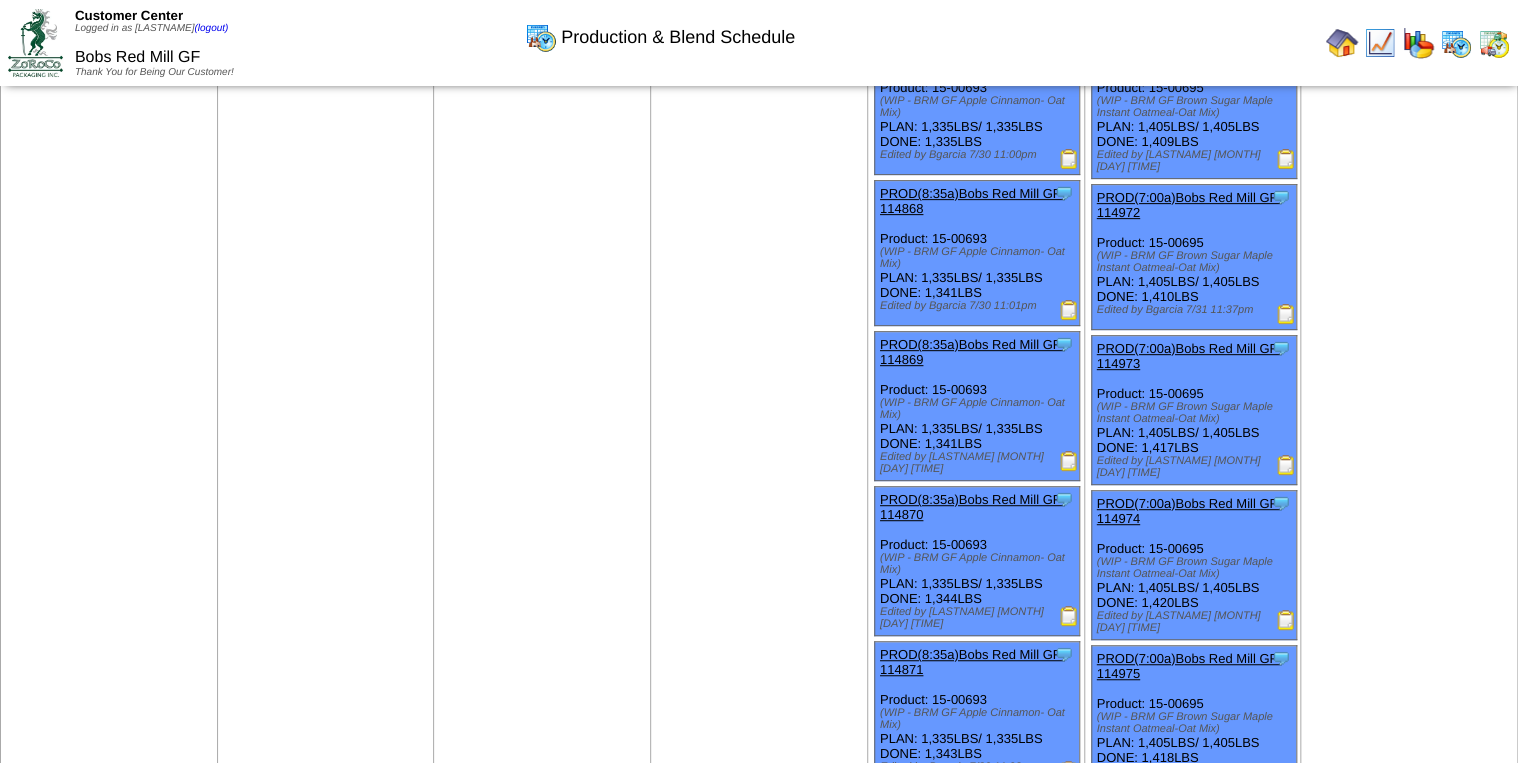 scroll, scrollTop: 0, scrollLeft: 0, axis: both 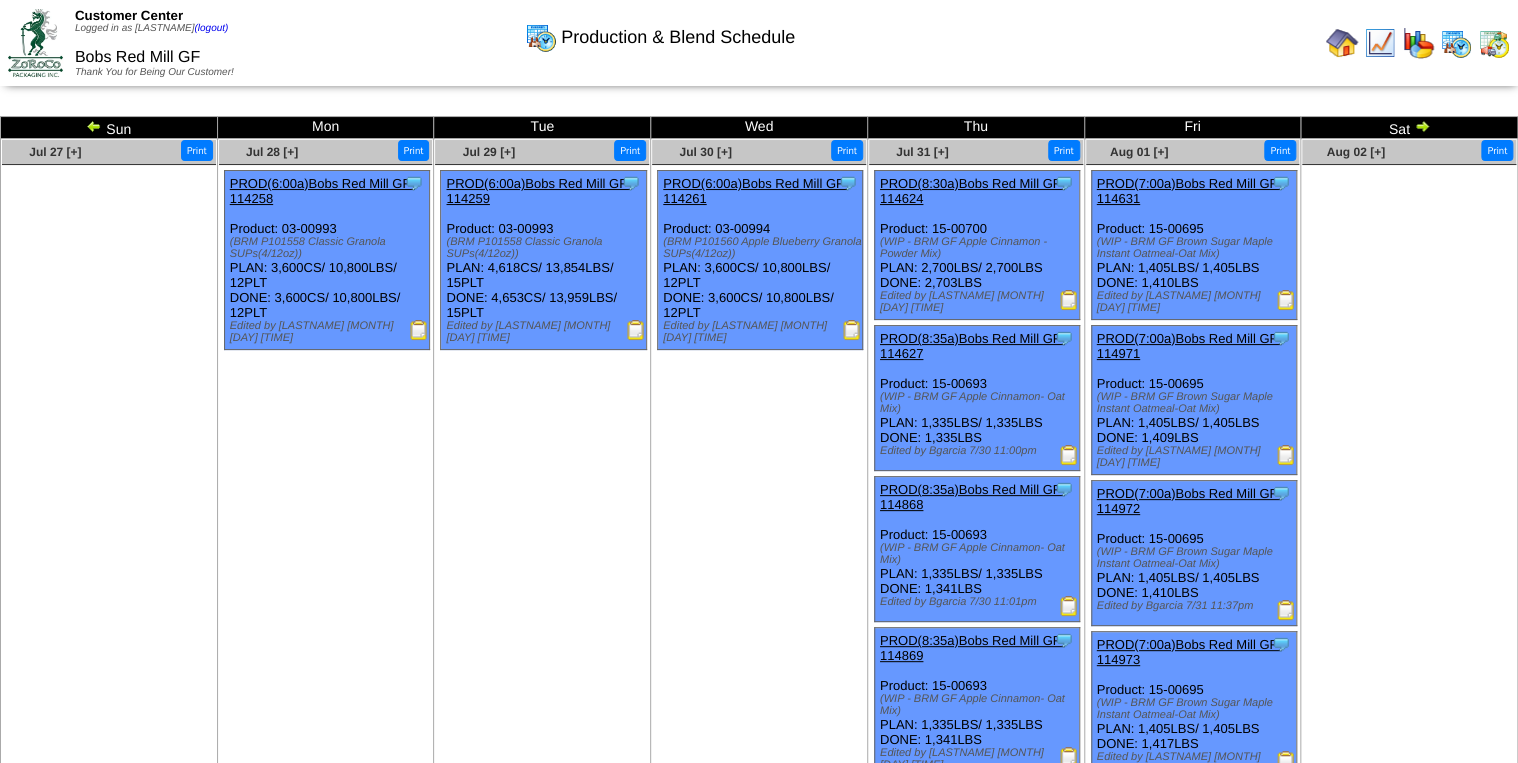click at bounding box center [94, 126] 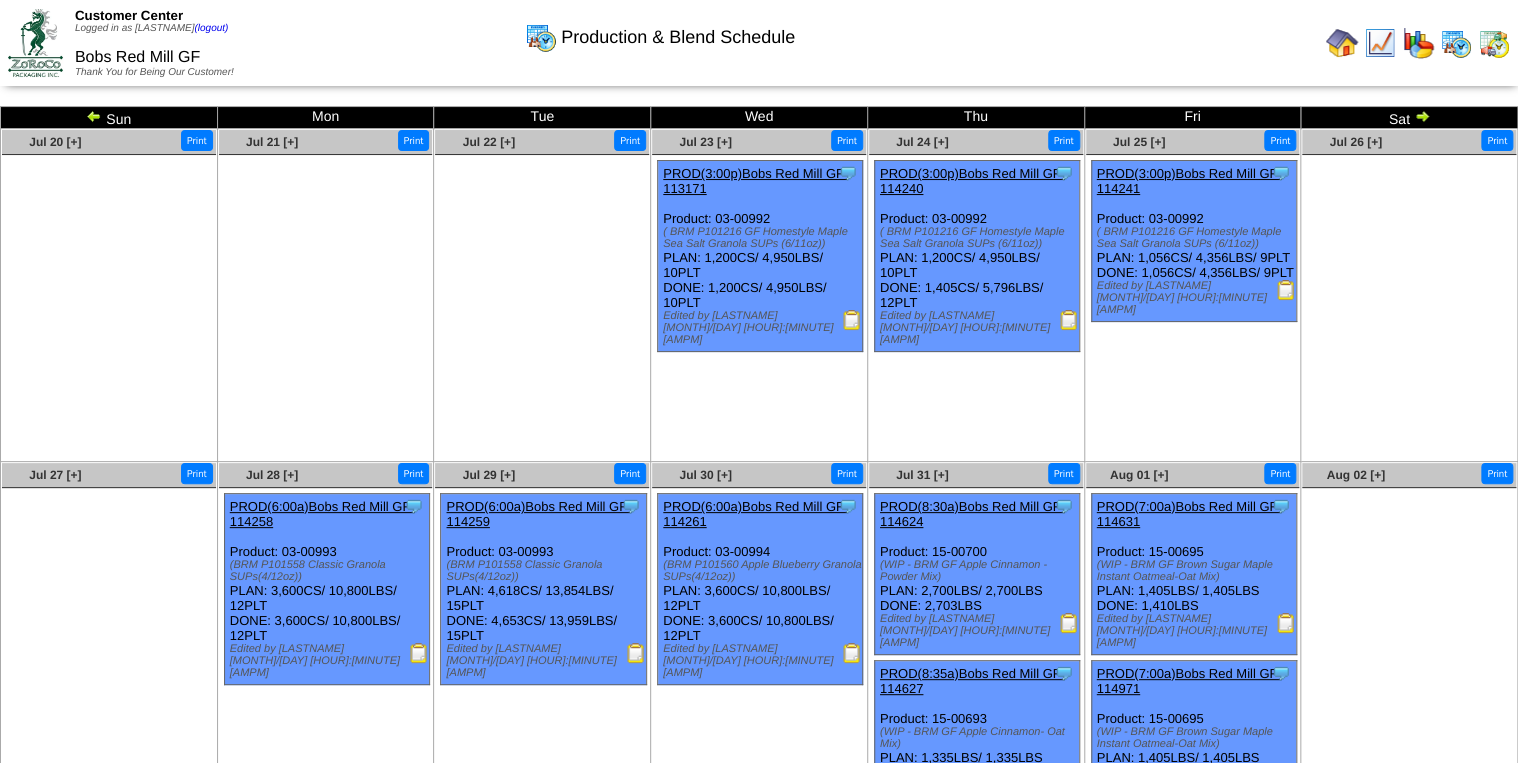 scroll, scrollTop: 0, scrollLeft: 0, axis: both 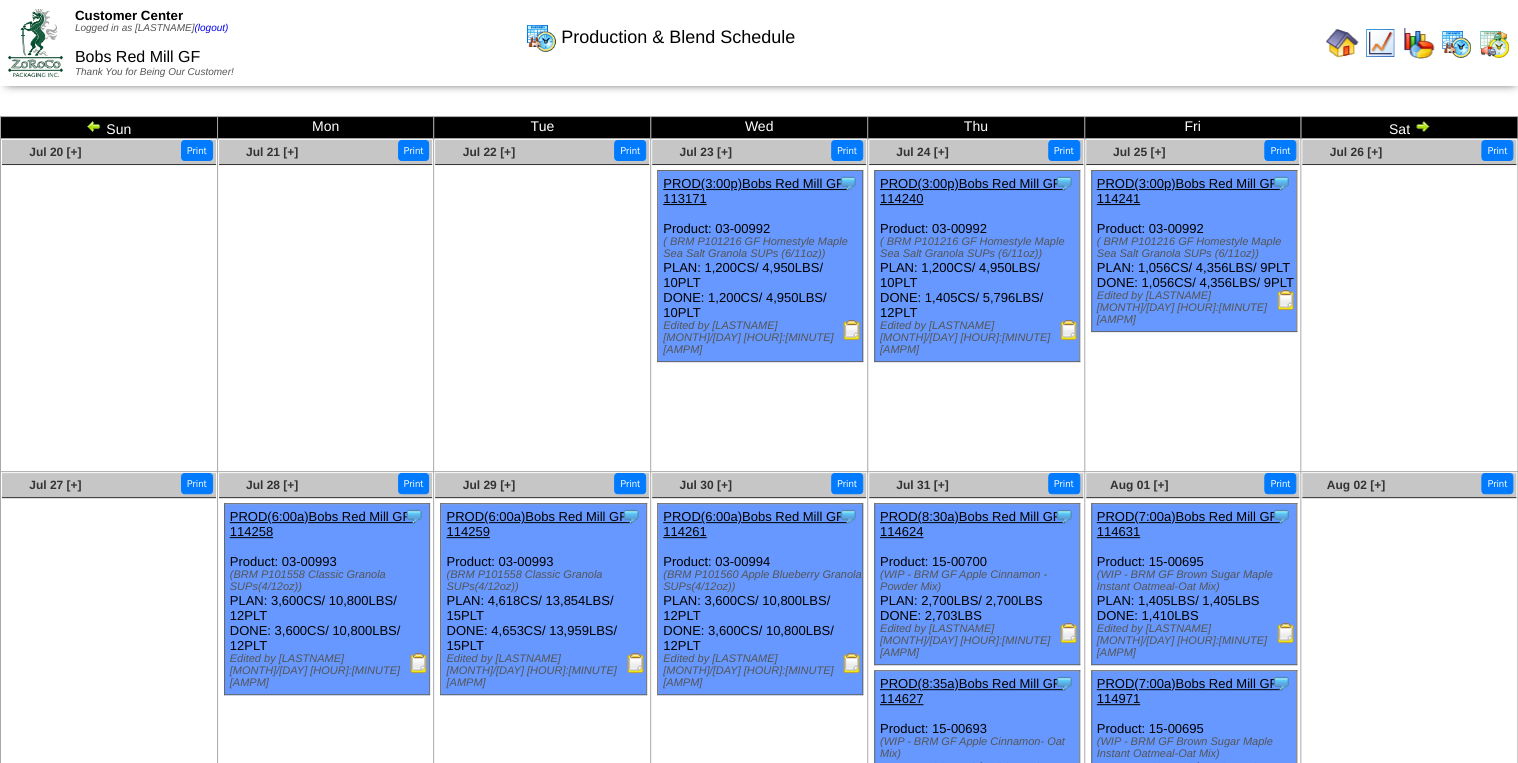 click at bounding box center [1422, 126] 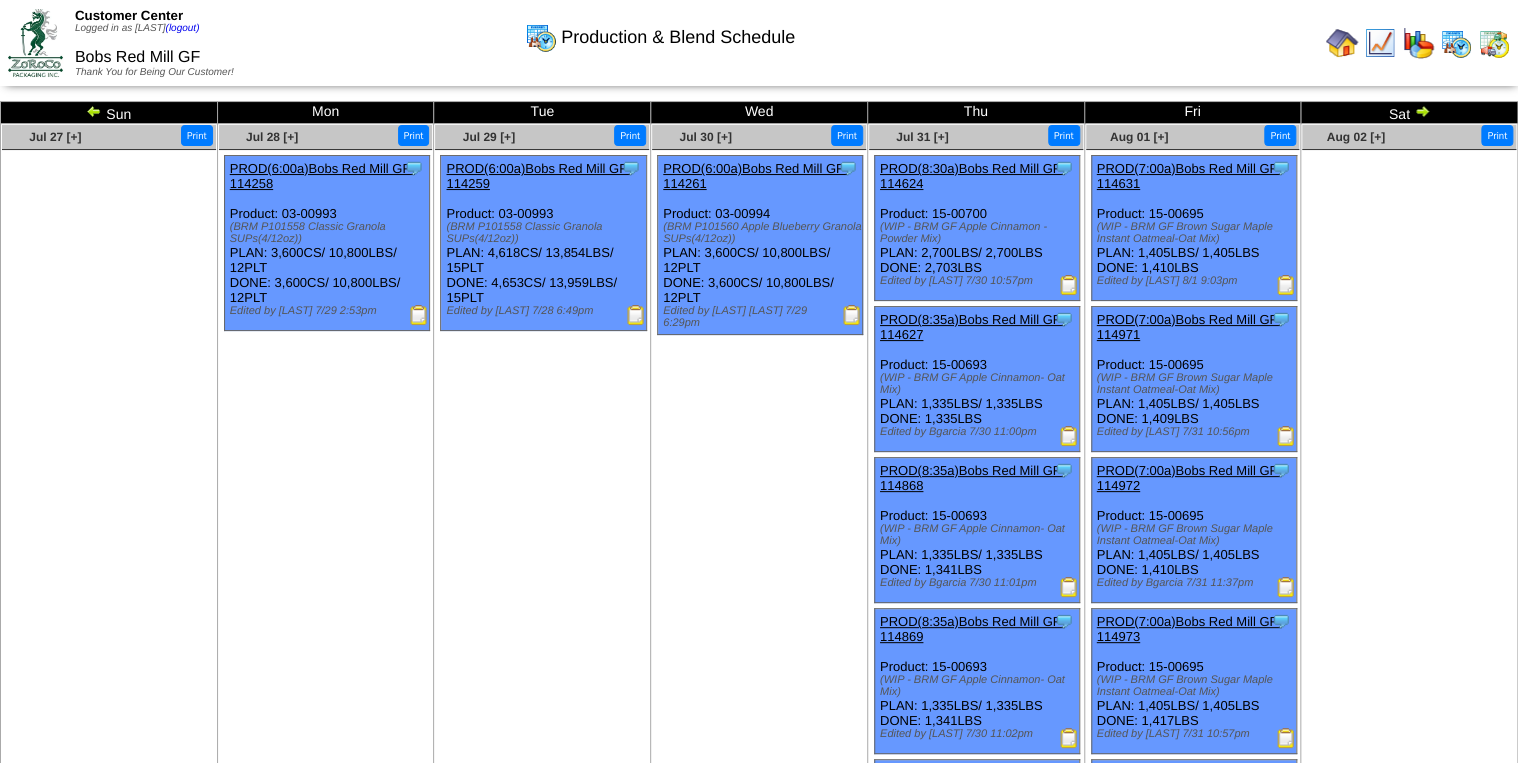 scroll, scrollTop: 0, scrollLeft: 0, axis: both 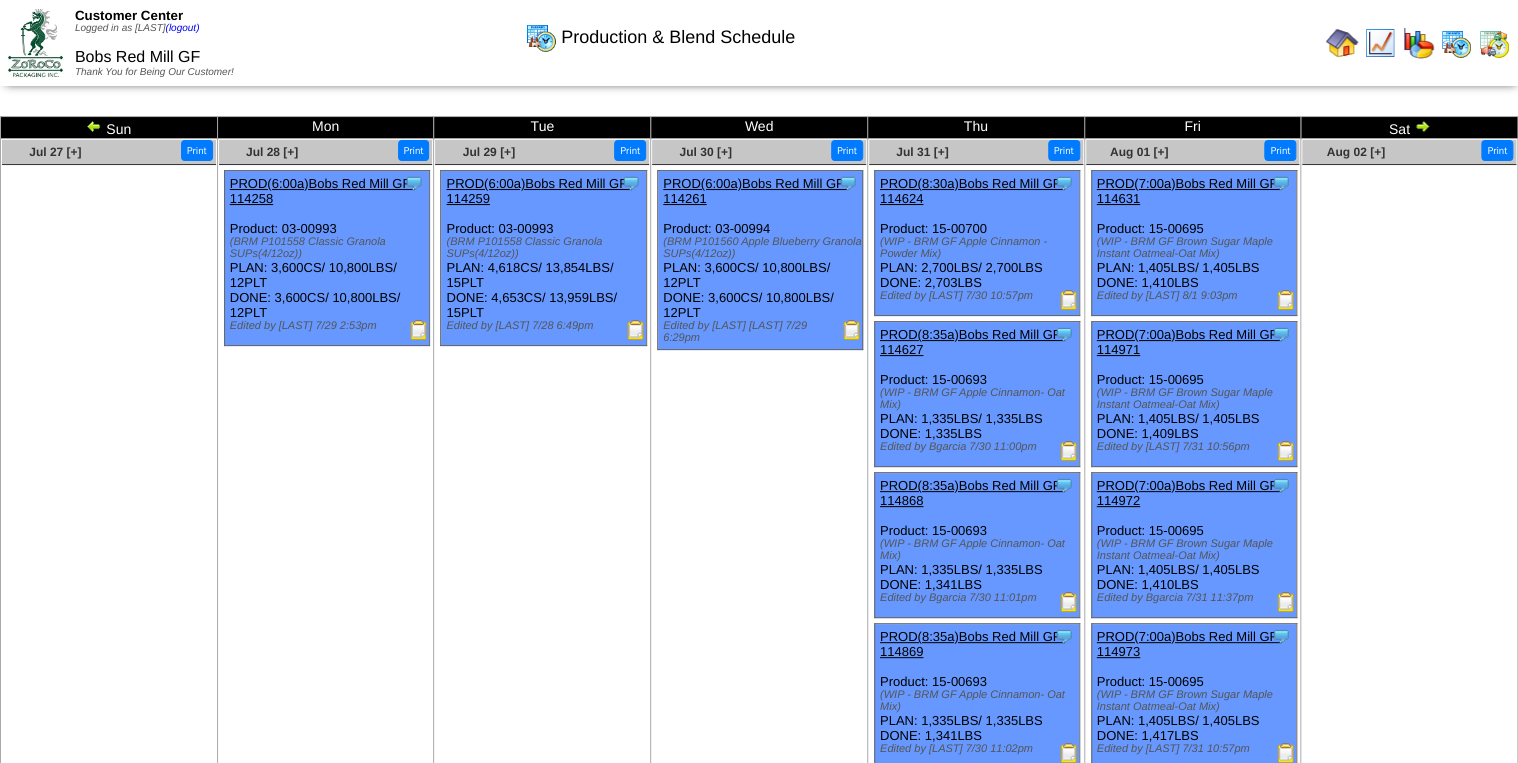 click at bounding box center (1422, 126) 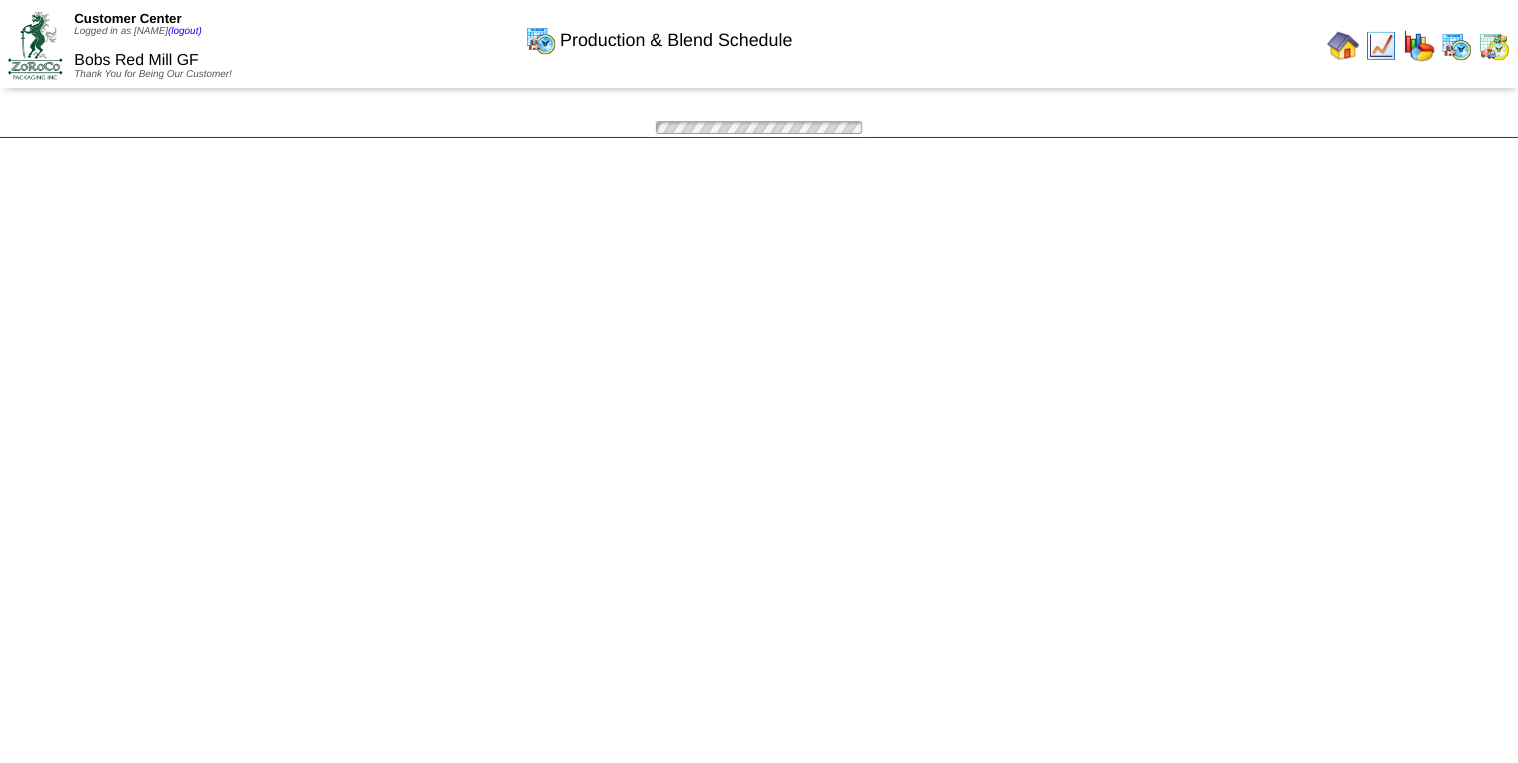 scroll, scrollTop: 0, scrollLeft: 0, axis: both 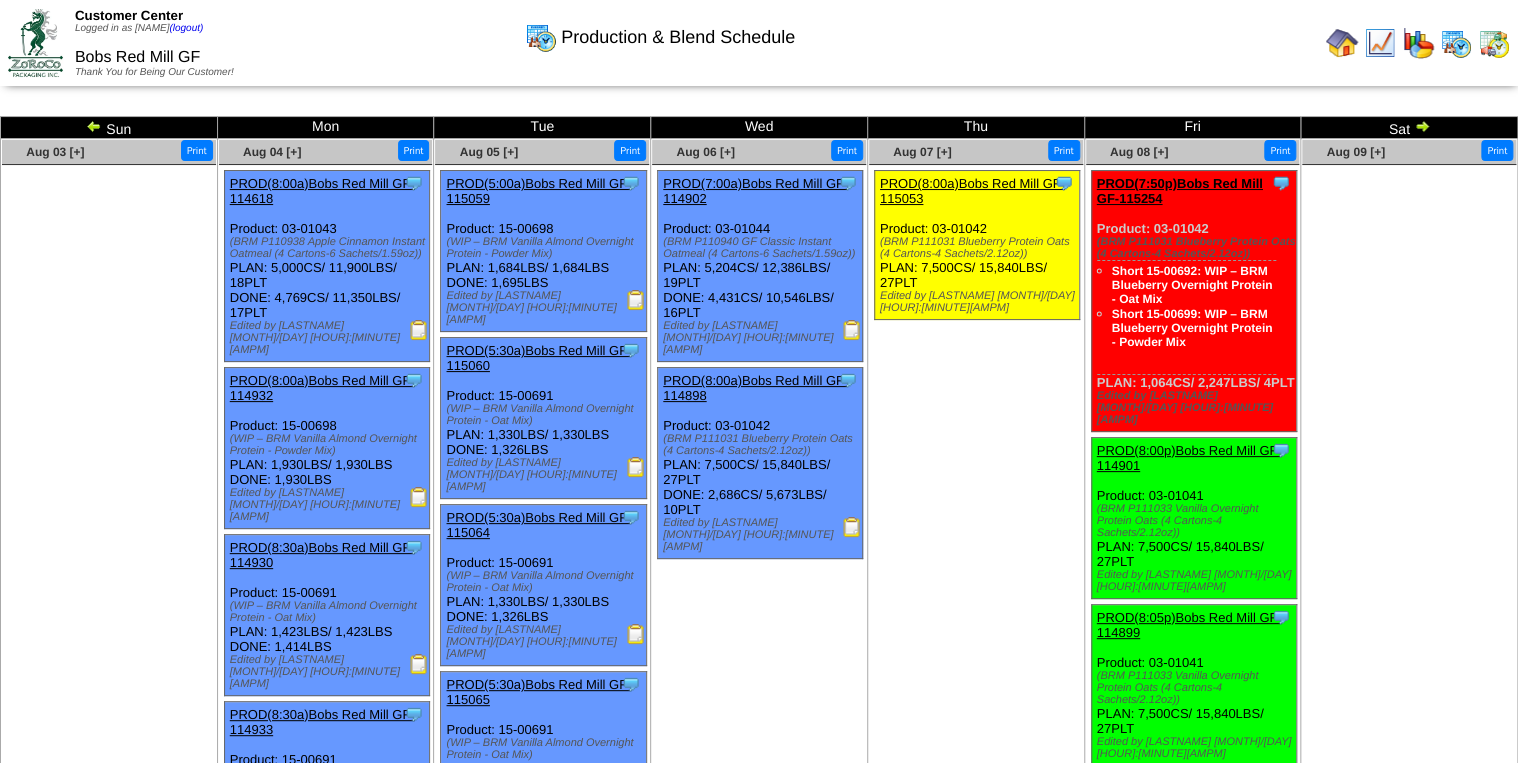 click at bounding box center (94, 126) 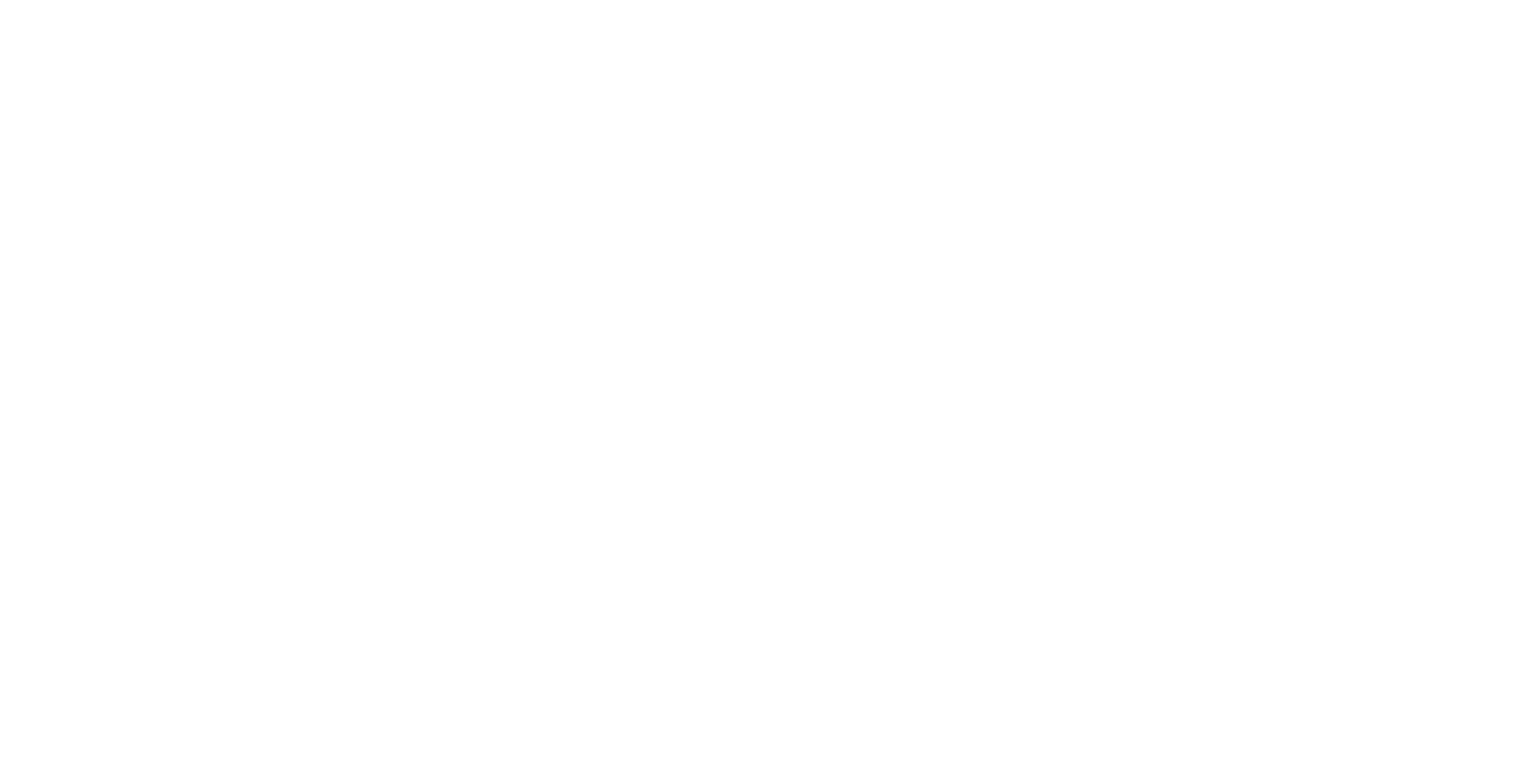 scroll, scrollTop: 0, scrollLeft: 0, axis: both 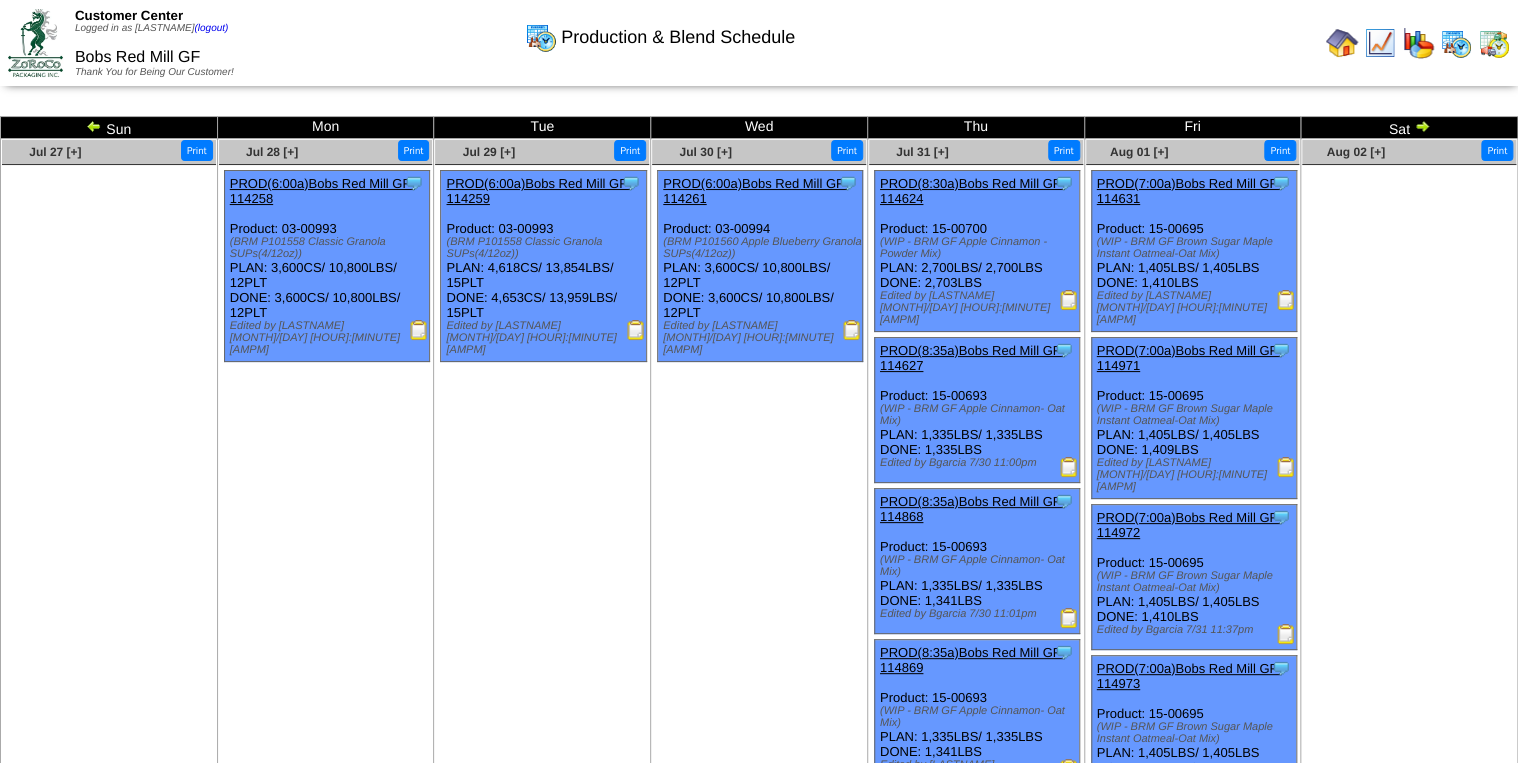 click at bounding box center [94, 126] 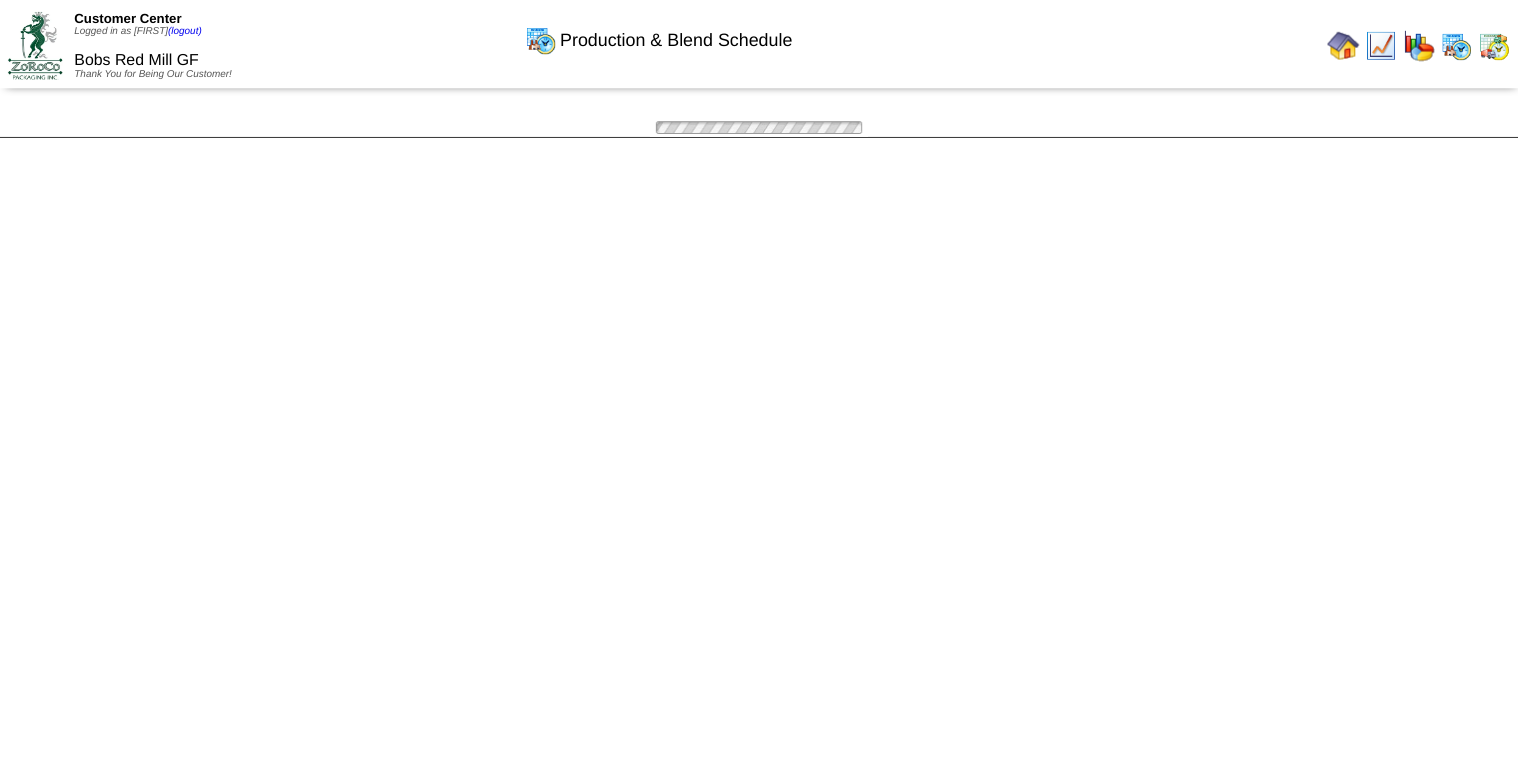 scroll, scrollTop: 0, scrollLeft: 0, axis: both 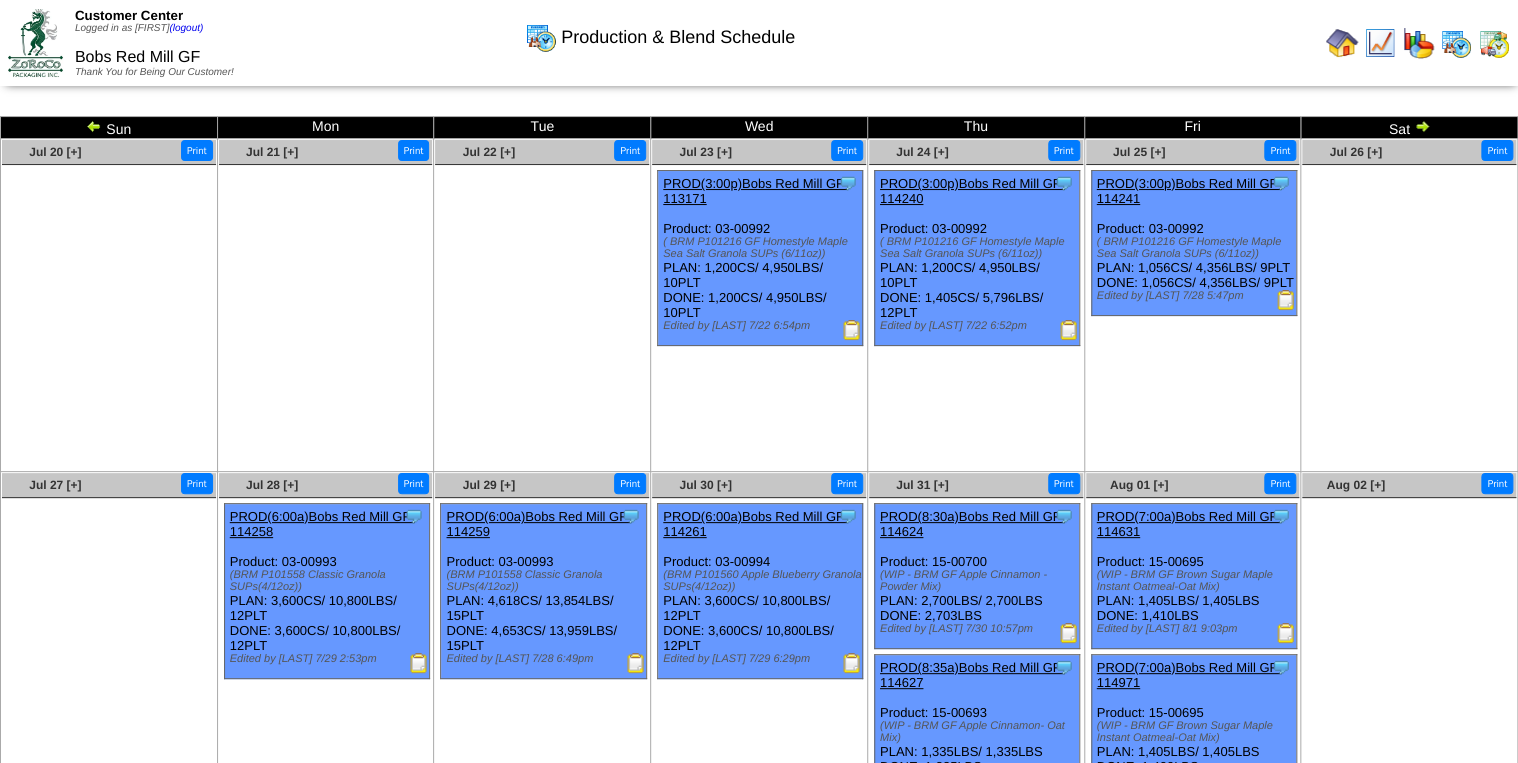 click at bounding box center [1069, 330] 